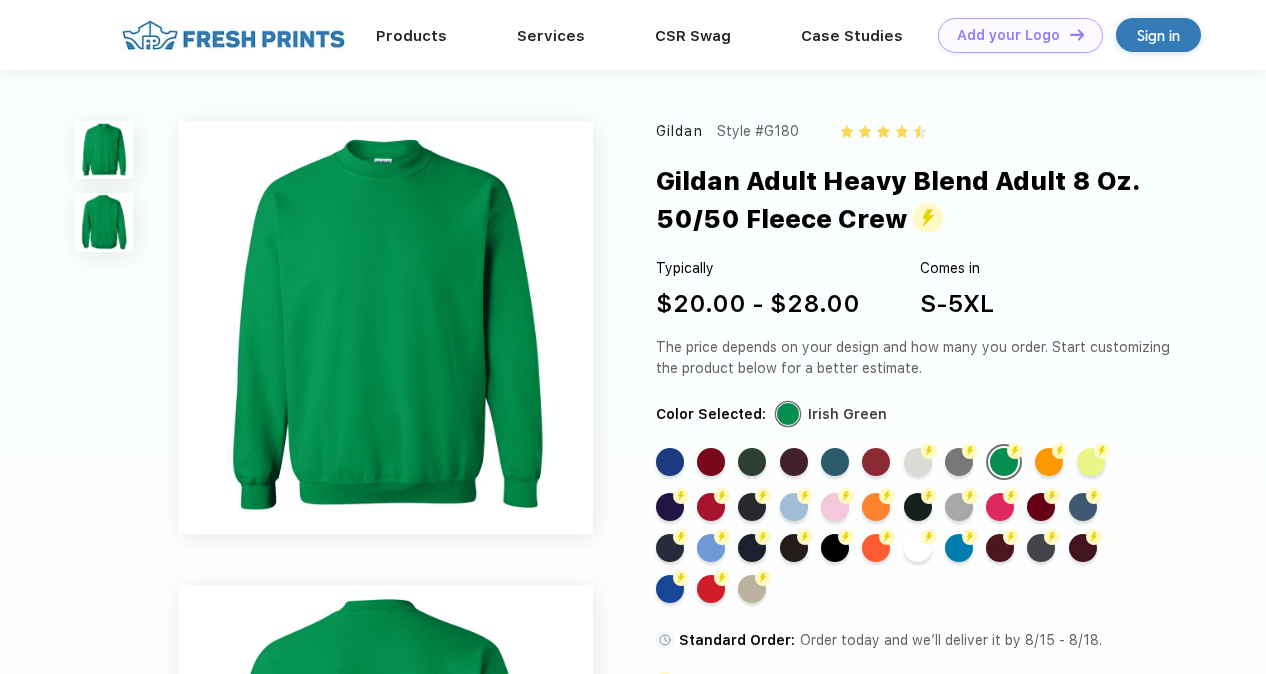 scroll, scrollTop: 0, scrollLeft: 0, axis: both 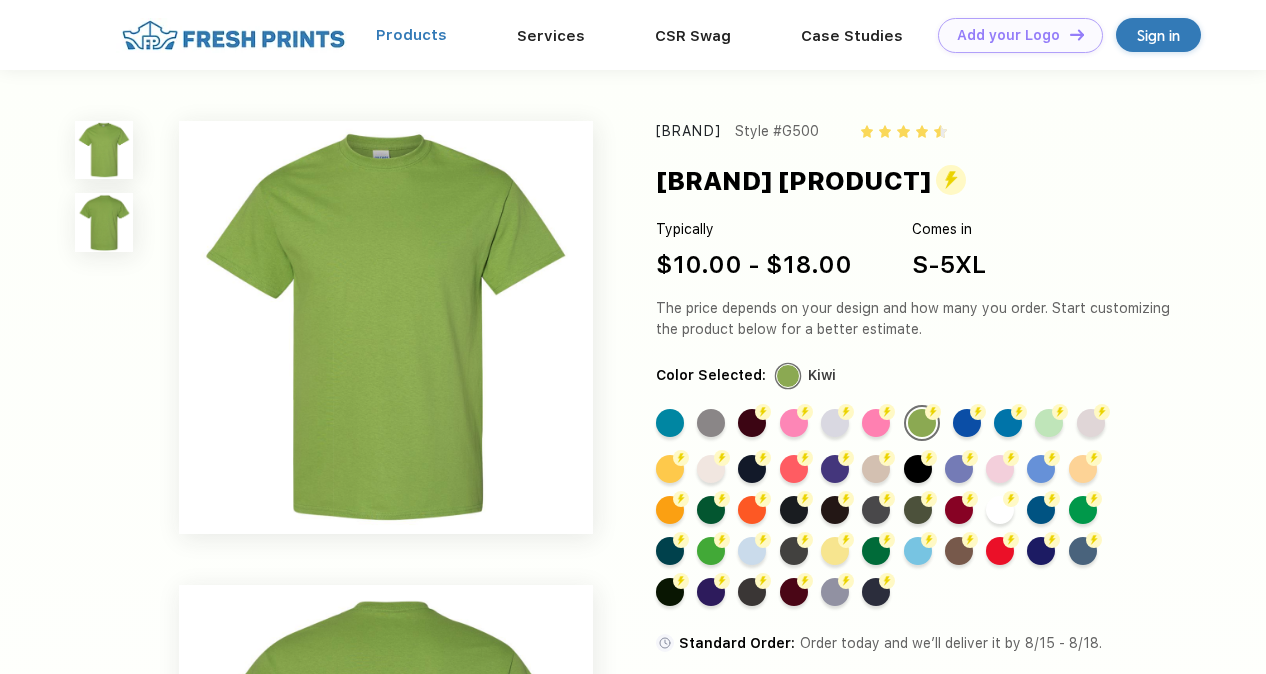 click on "Products" at bounding box center [411, 35] 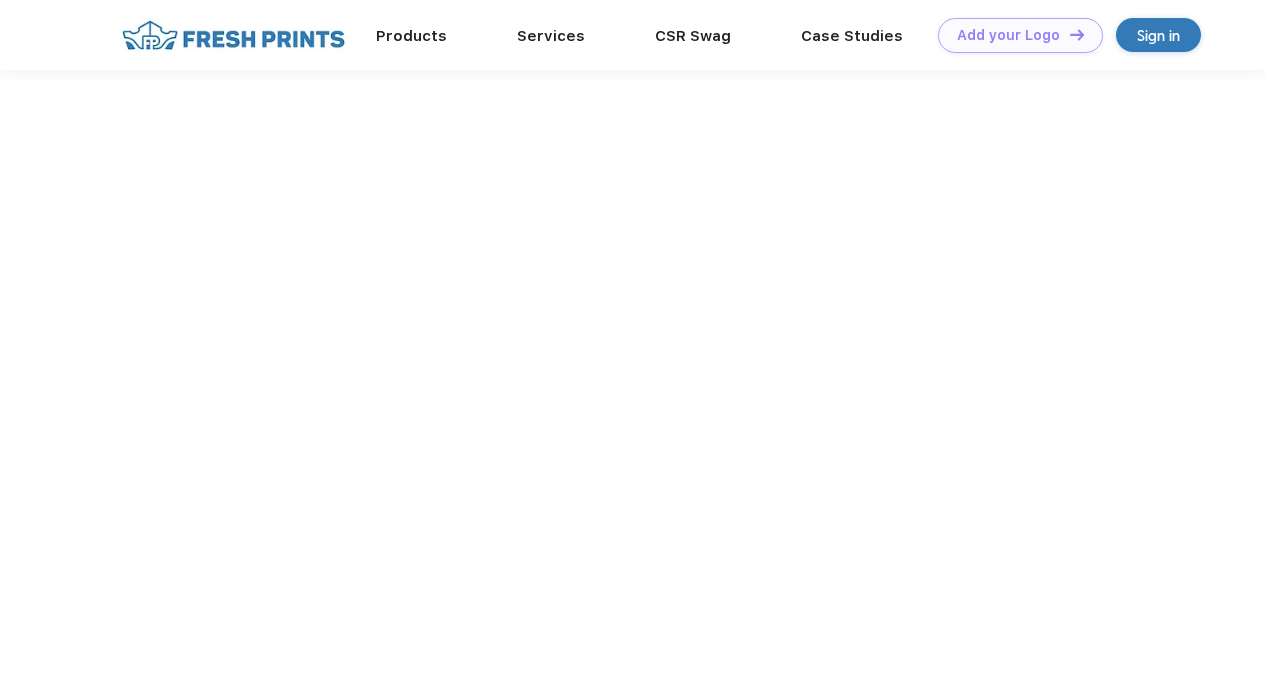 scroll, scrollTop: 0, scrollLeft: 0, axis: both 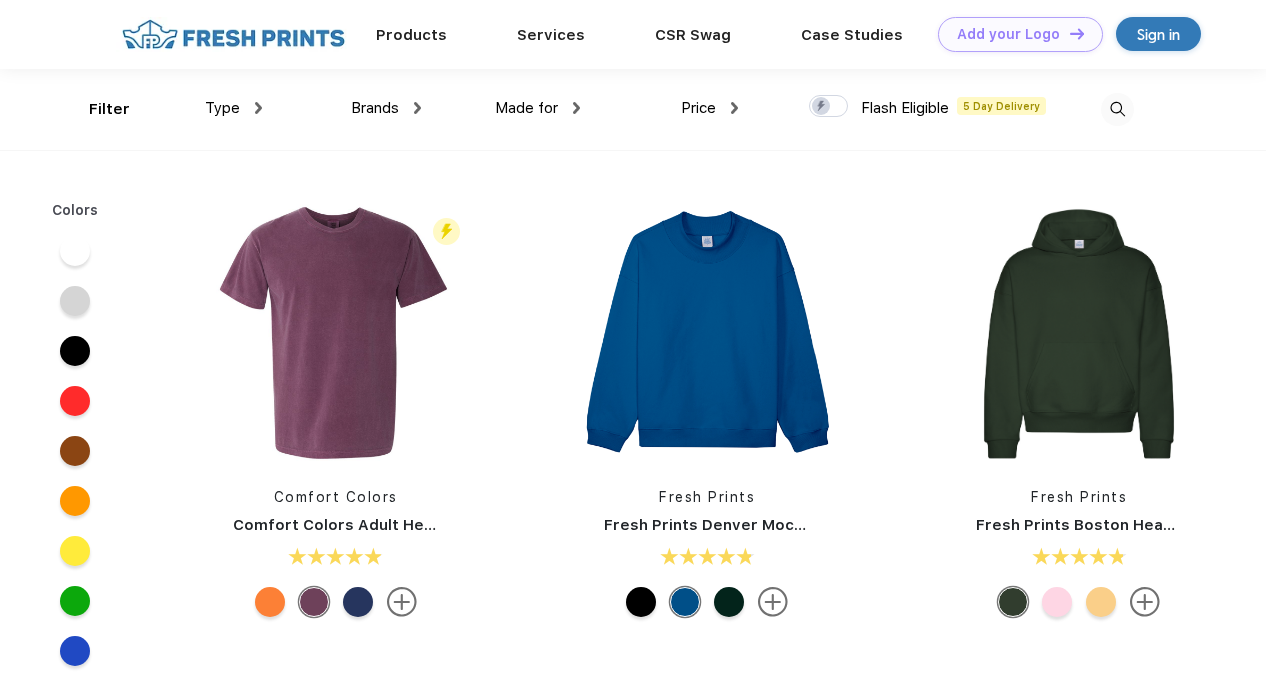 click on "Type" at bounding box center [233, 108] 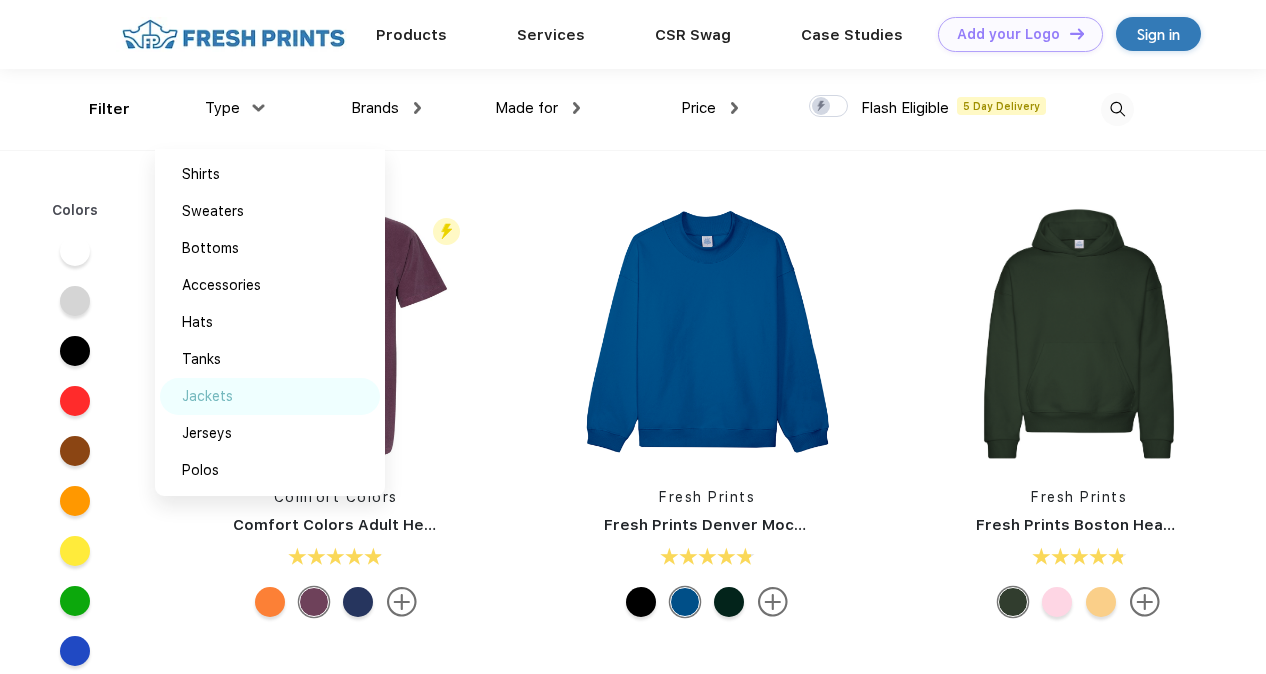 click on "Jackets" at bounding box center [270, 396] 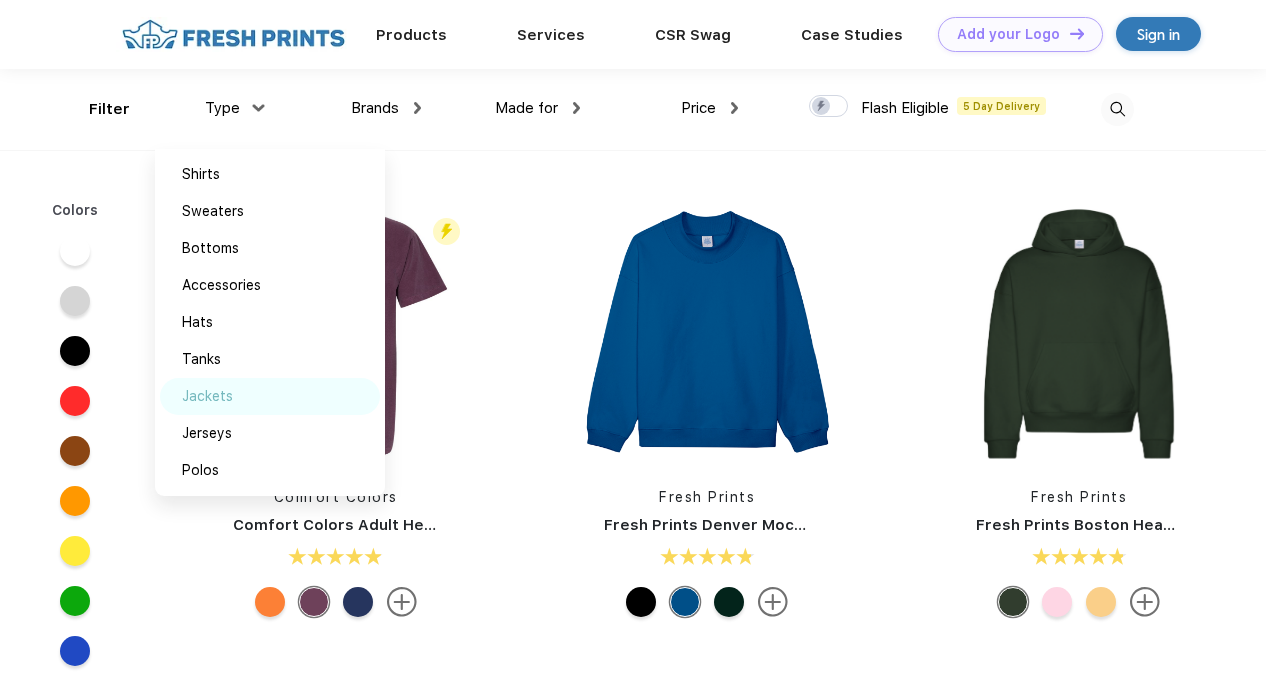 scroll, scrollTop: 0, scrollLeft: 0, axis: both 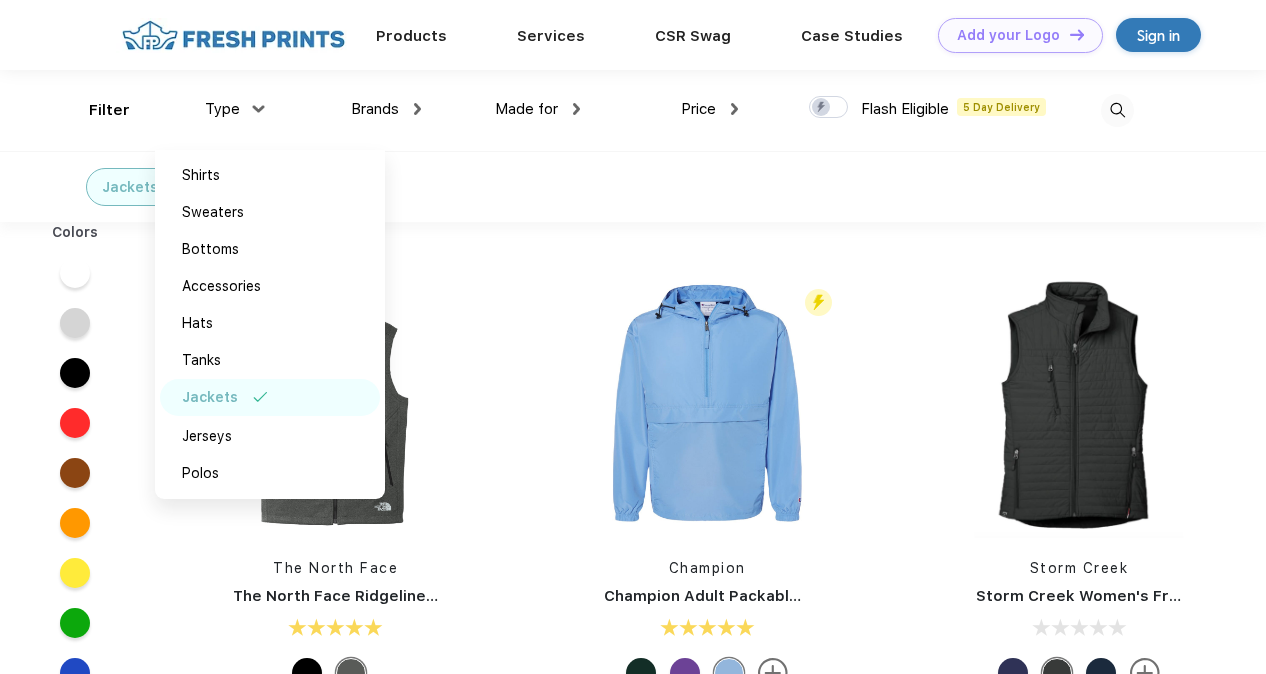 click on "Jackets" at bounding box center [633, 186] 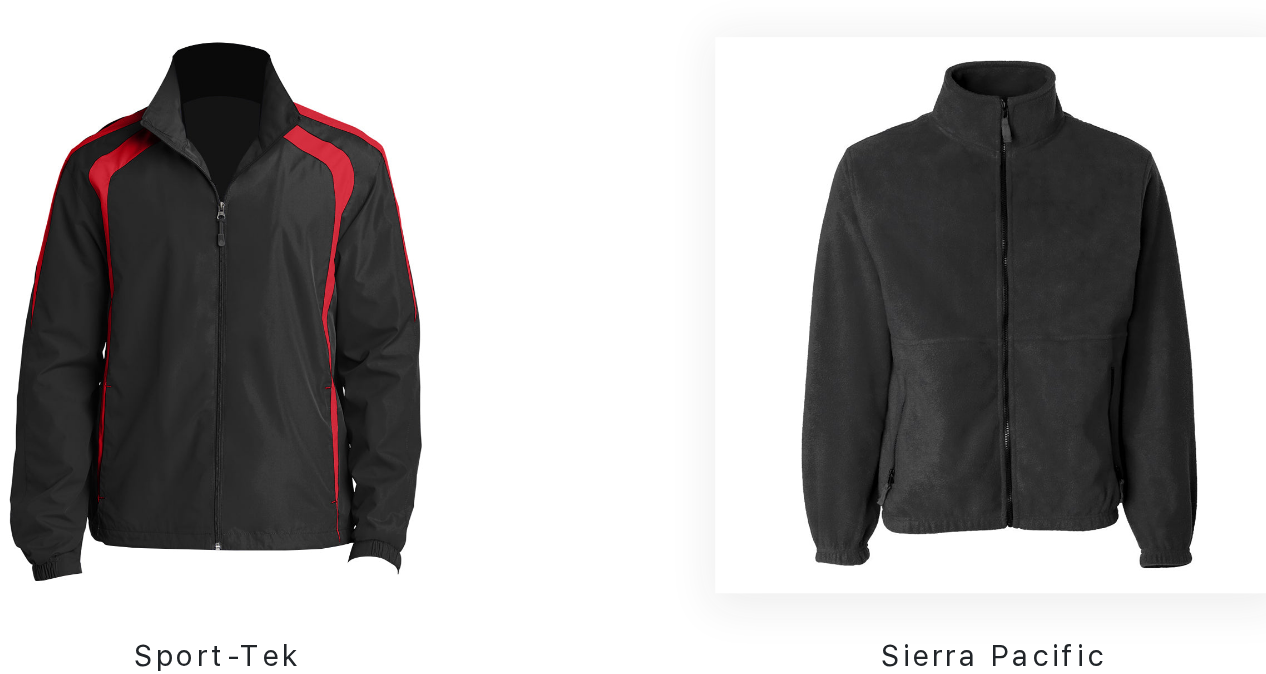scroll, scrollTop: 1441, scrollLeft: 0, axis: vertical 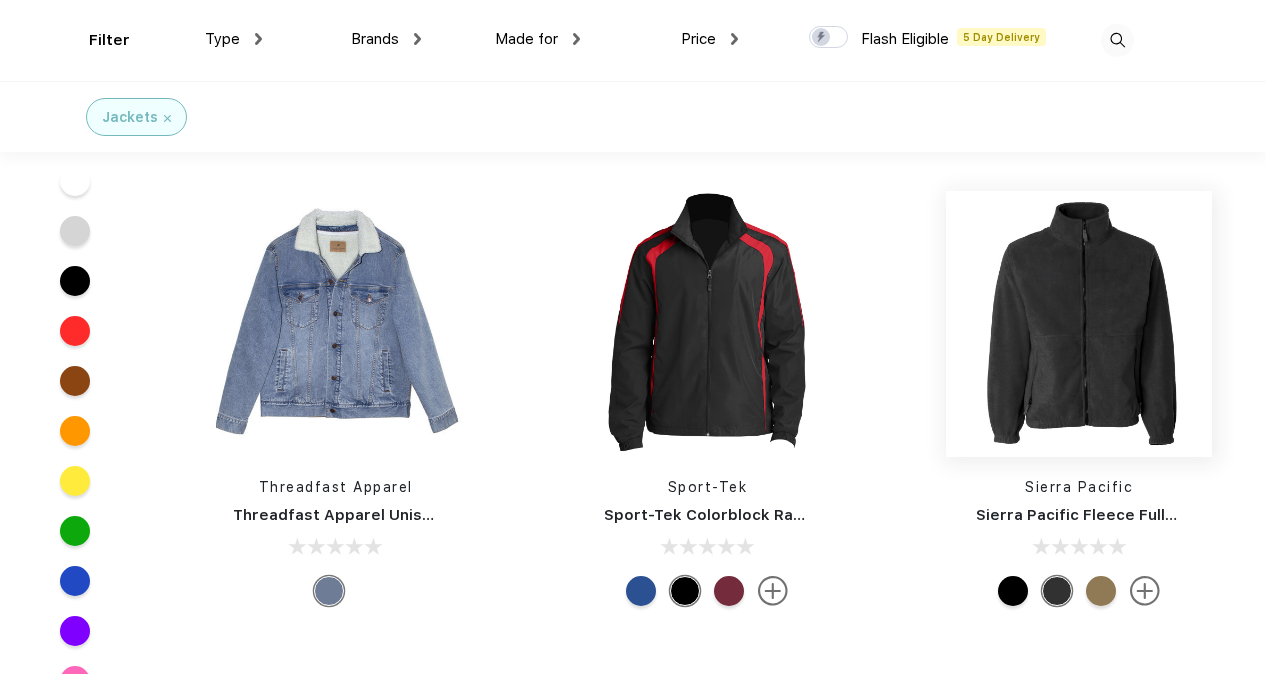 click at bounding box center (1079, 324) 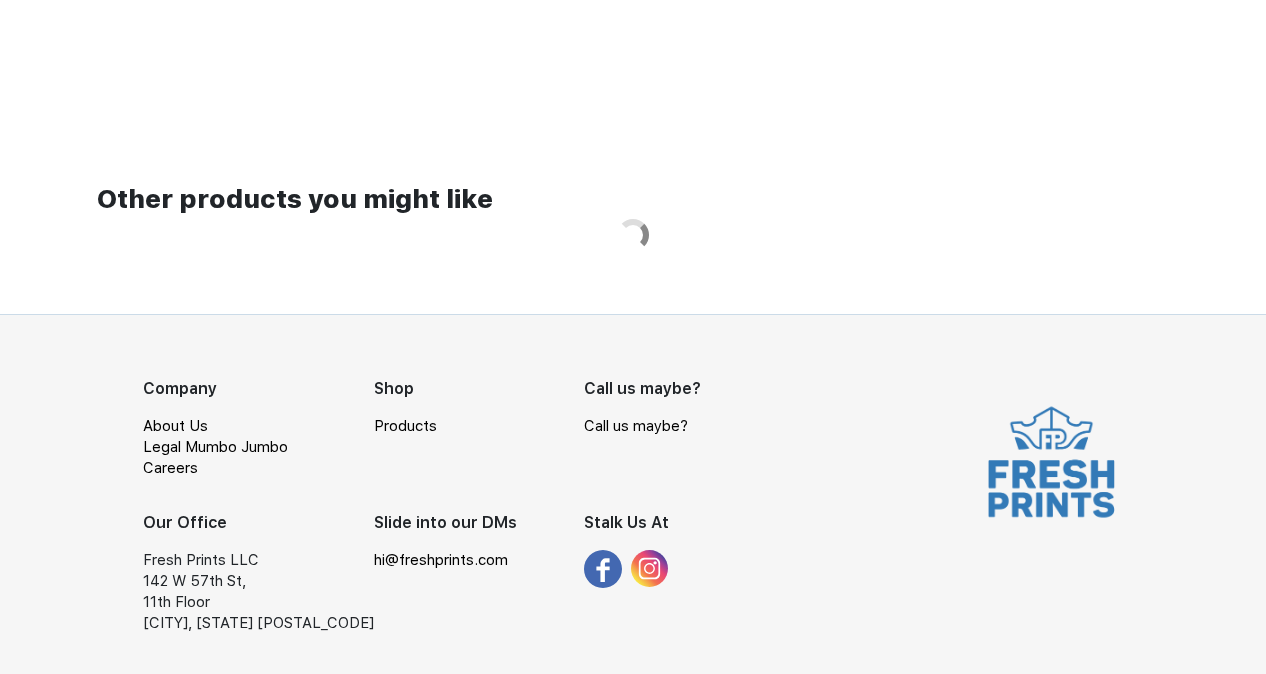 scroll, scrollTop: 0, scrollLeft: 0, axis: both 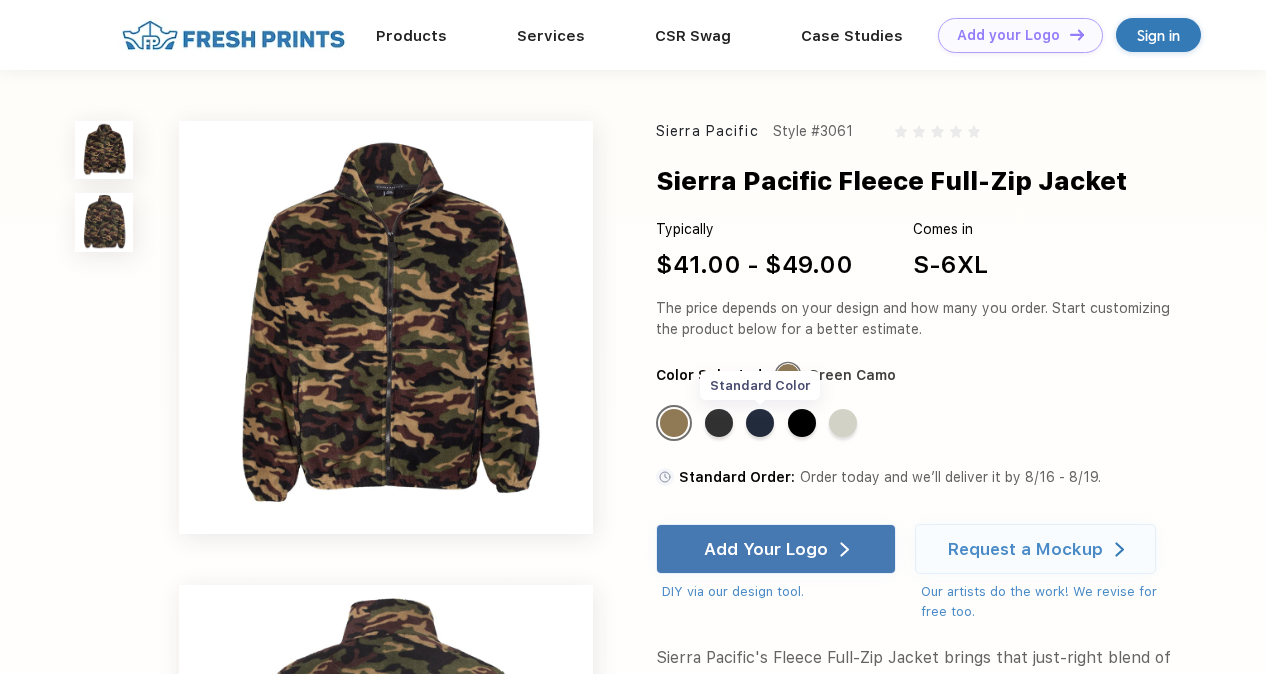click on "Standard Color" at bounding box center [760, 423] 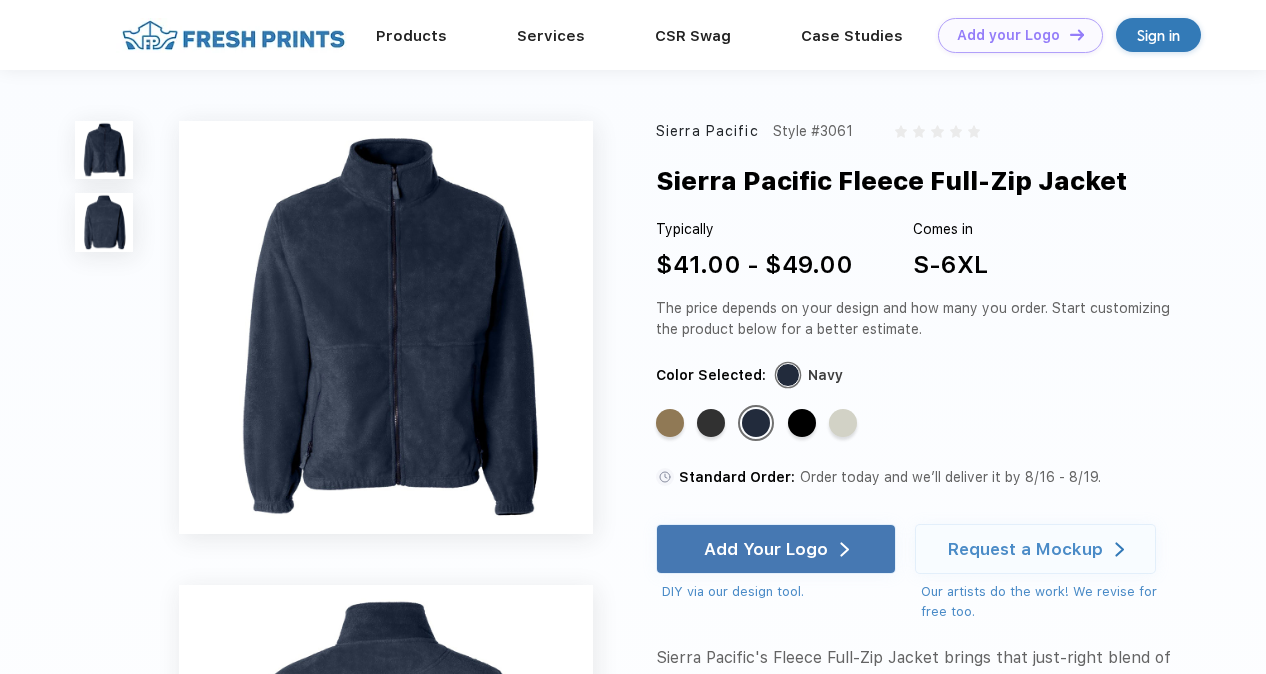 click on "Style #3061" at bounding box center [813, 131] 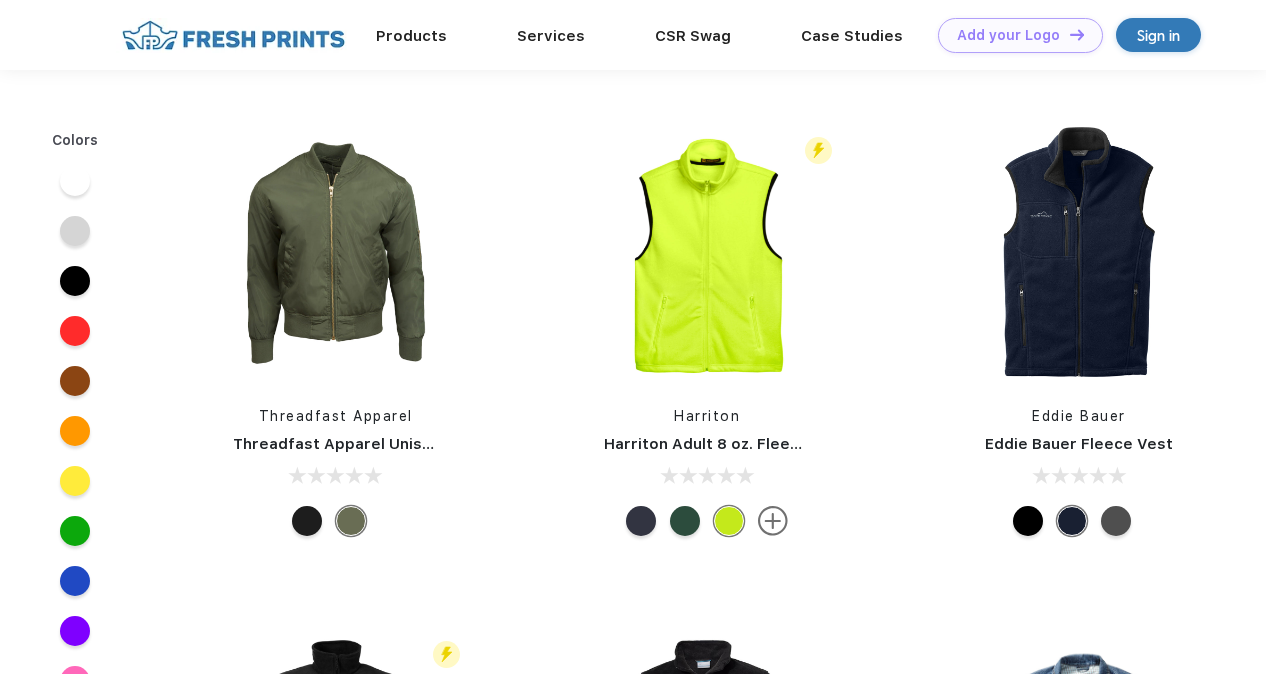 scroll, scrollTop: 1441, scrollLeft: 0, axis: vertical 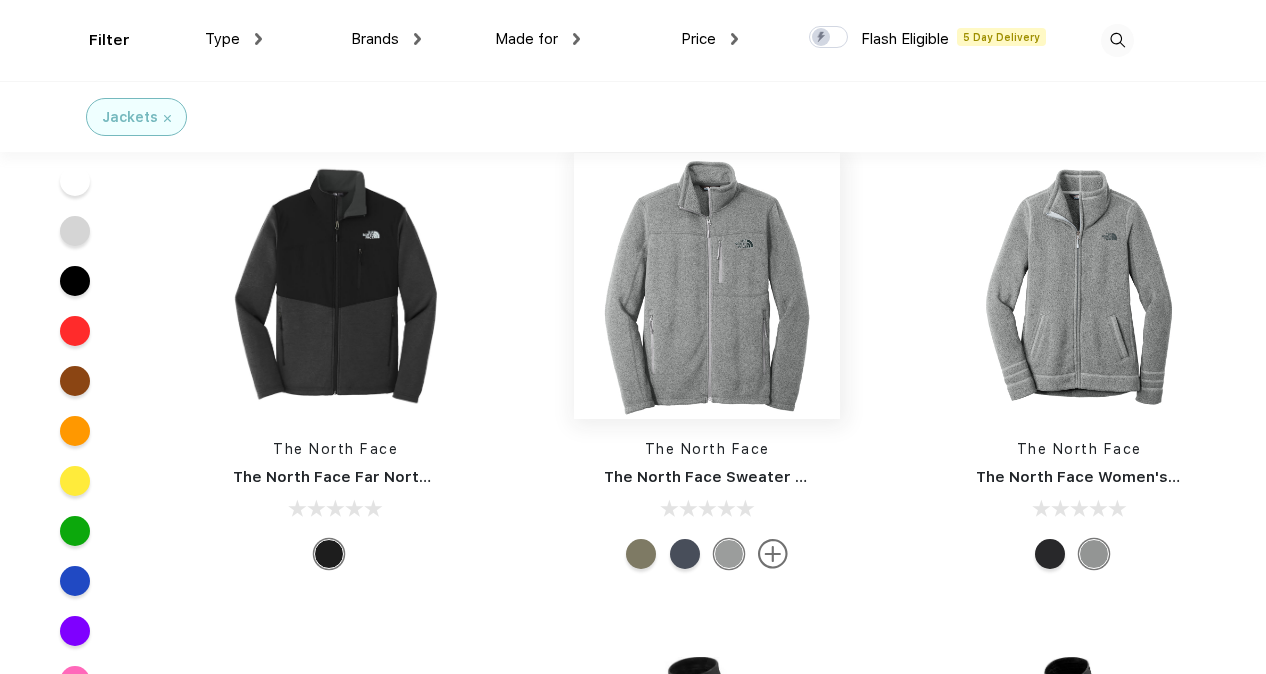 click at bounding box center [707, 286] 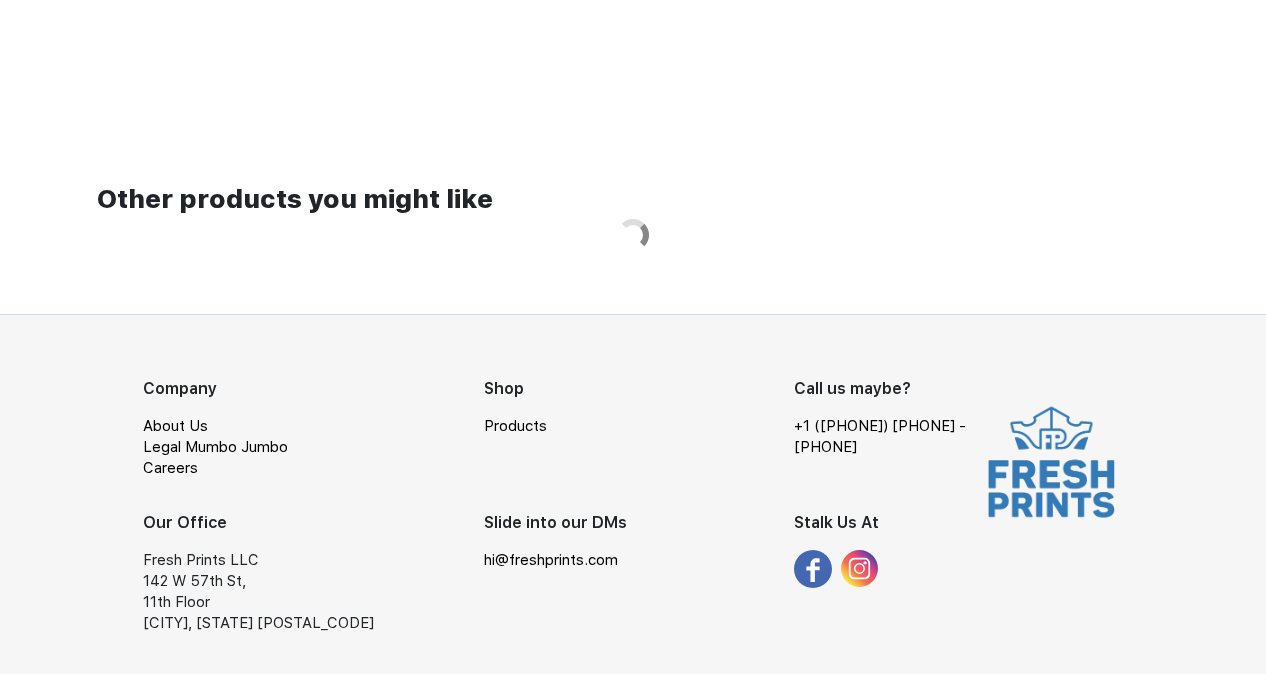 scroll, scrollTop: 0, scrollLeft: 0, axis: both 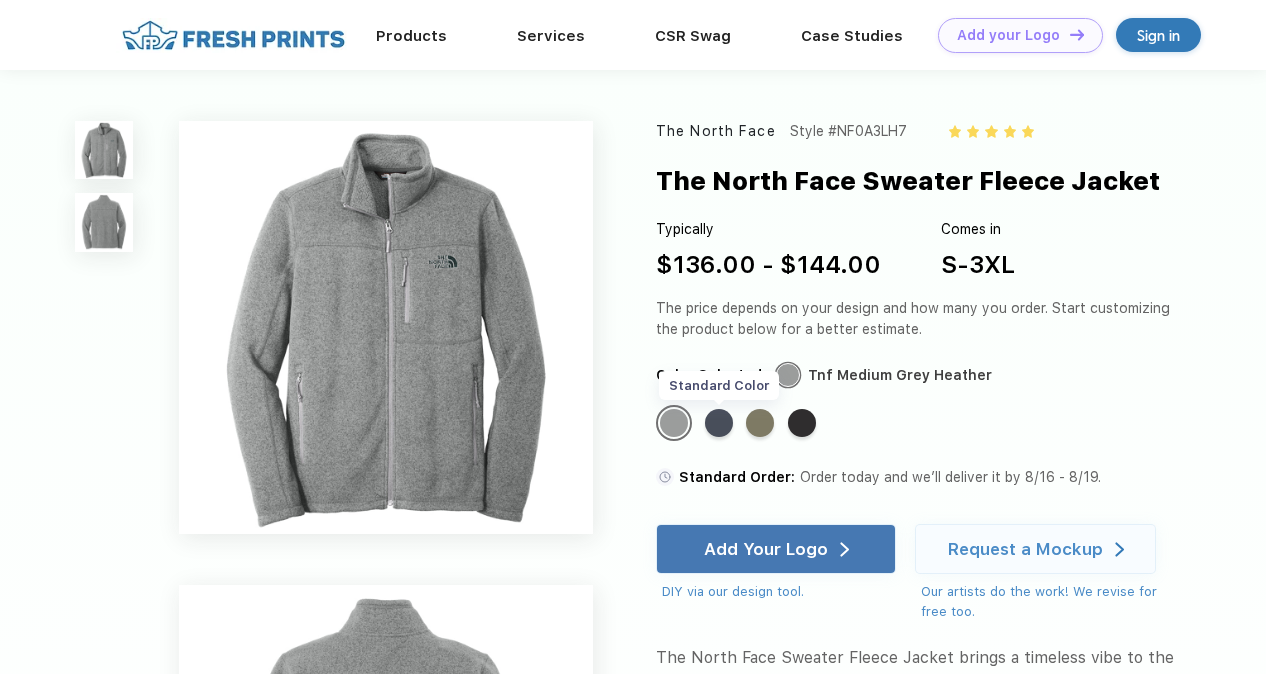click on "Standard Color" at bounding box center (719, 423) 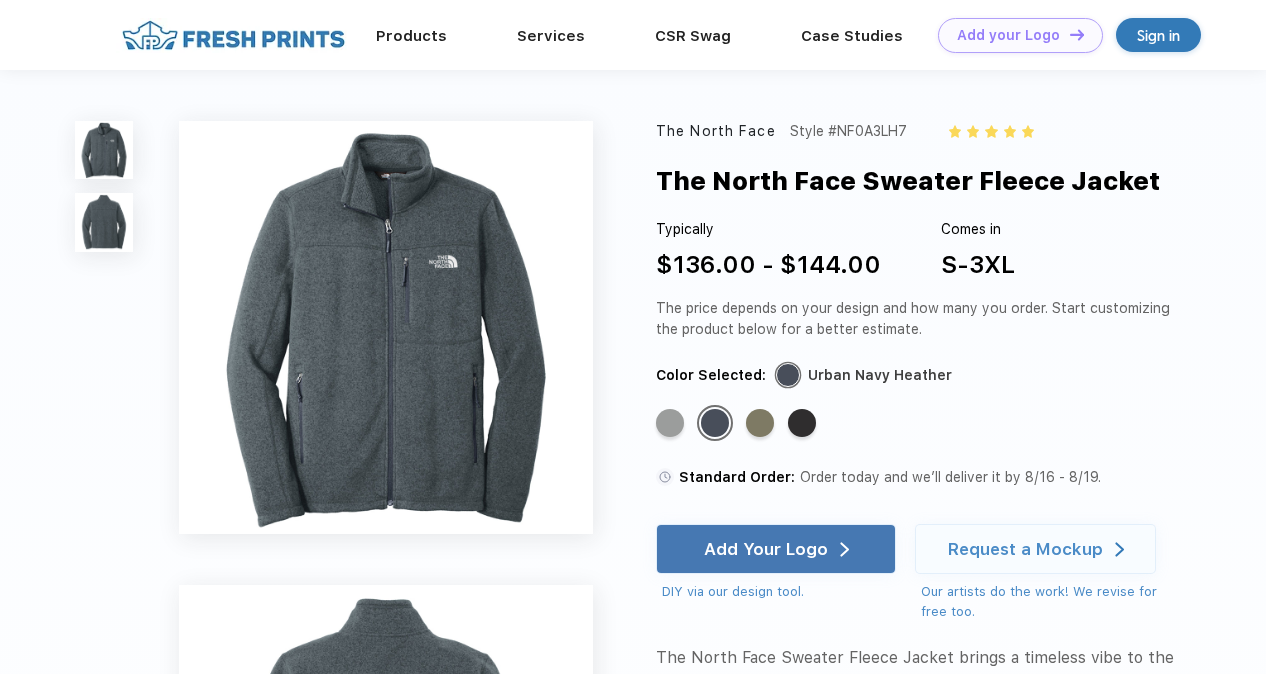 click on "Style #NF0A3LH7" at bounding box center (848, 131) 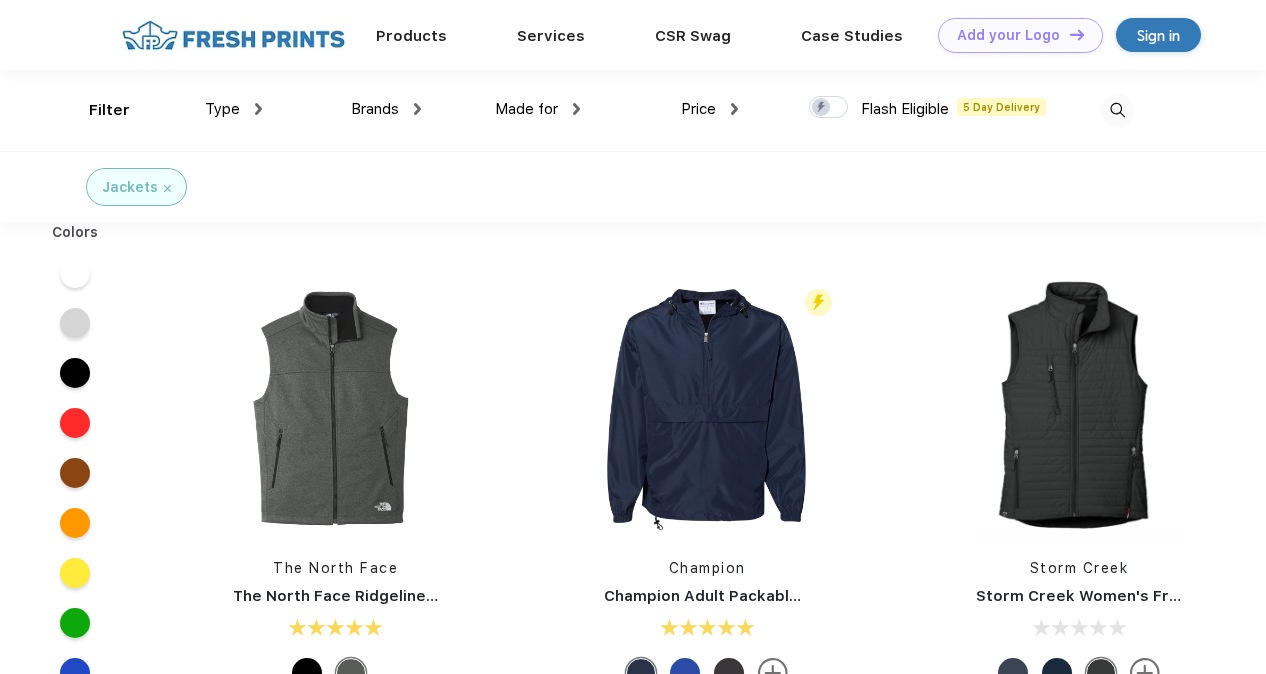 scroll, scrollTop: 0, scrollLeft: 0, axis: both 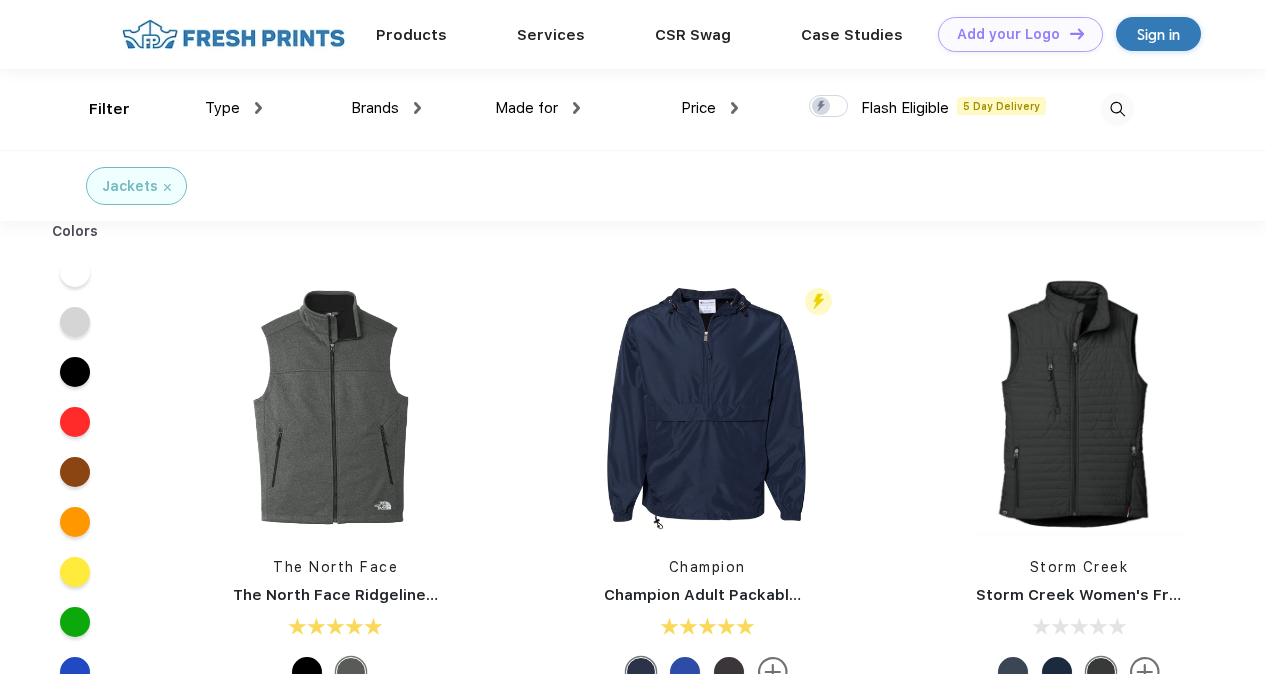 click at bounding box center (1117, 109) 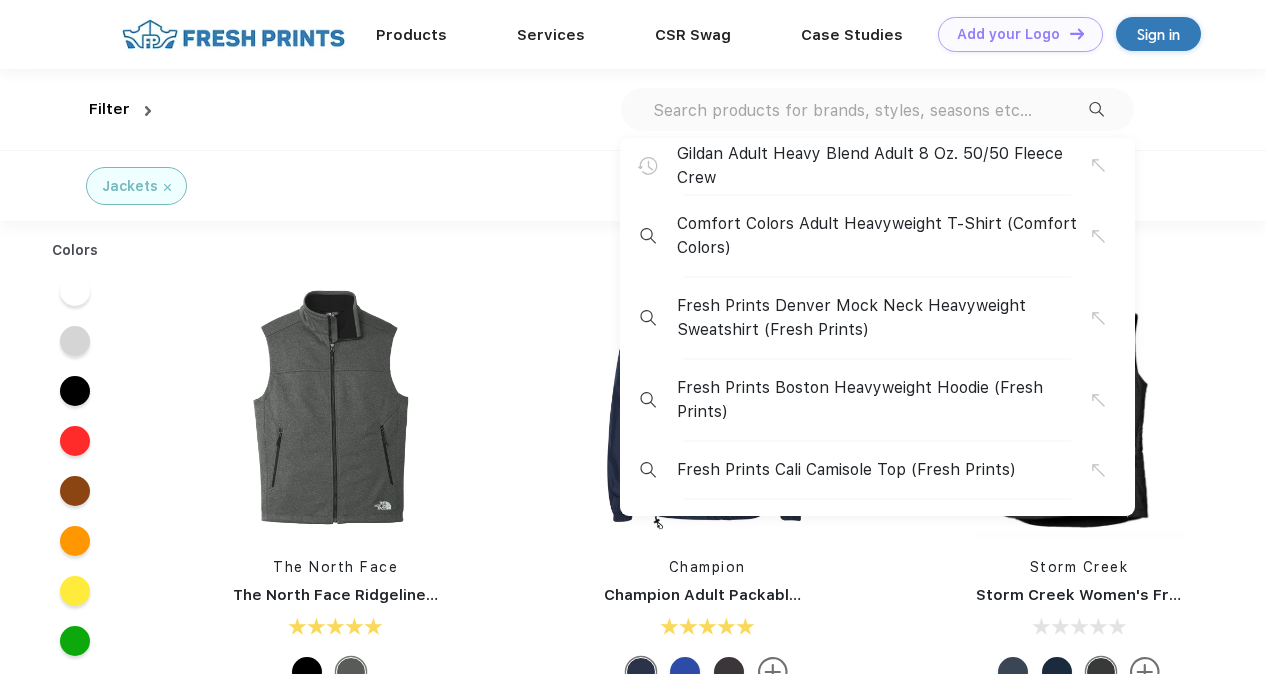 click on "Gildan Adult Heavy Blend Adult 8 Oz. 50/50 Fleece Crew Comfort Colors Adult Heavyweight T-Shirt (Comfort Colors) Fresh Prints Denver Mock Neck Heavyweight Sweatshirt (Fresh Prints) Fresh Prints Boston Heavyweight Hoodie (Fresh Prints) Fresh Prints Cali Camisole Top (Fresh Prints)" at bounding box center (877, 109) 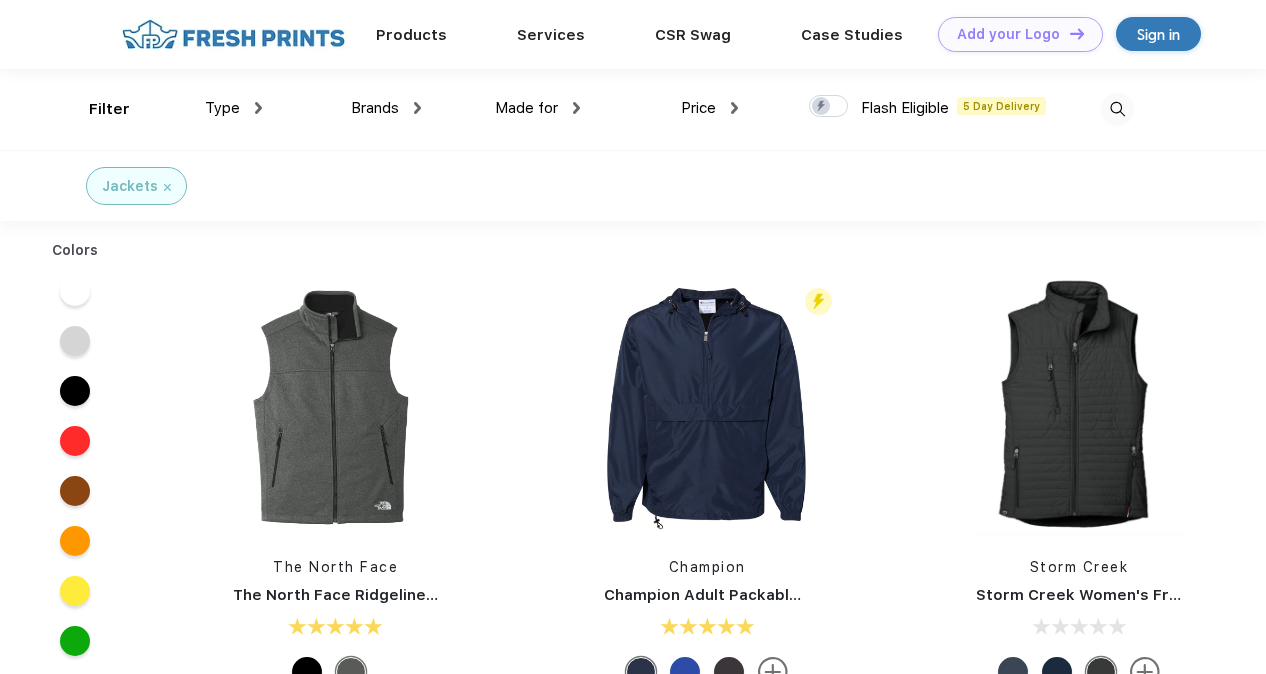 click at bounding box center [1117, 109] 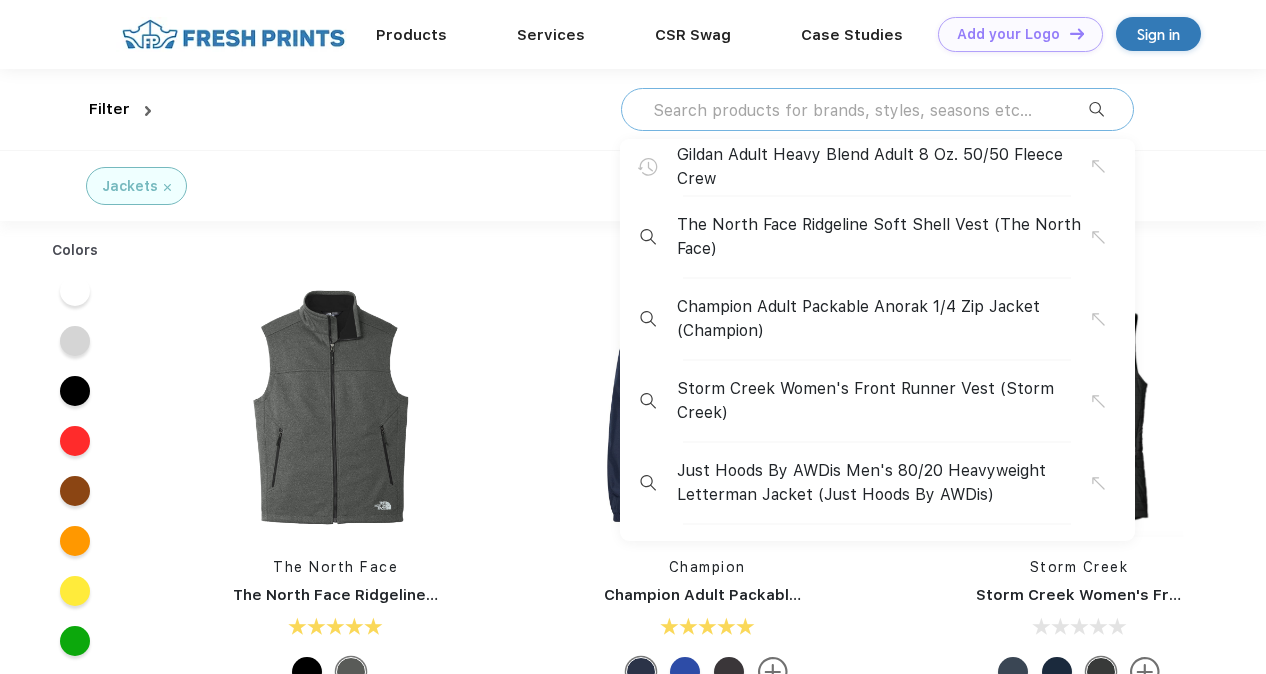 click at bounding box center (870, 110) 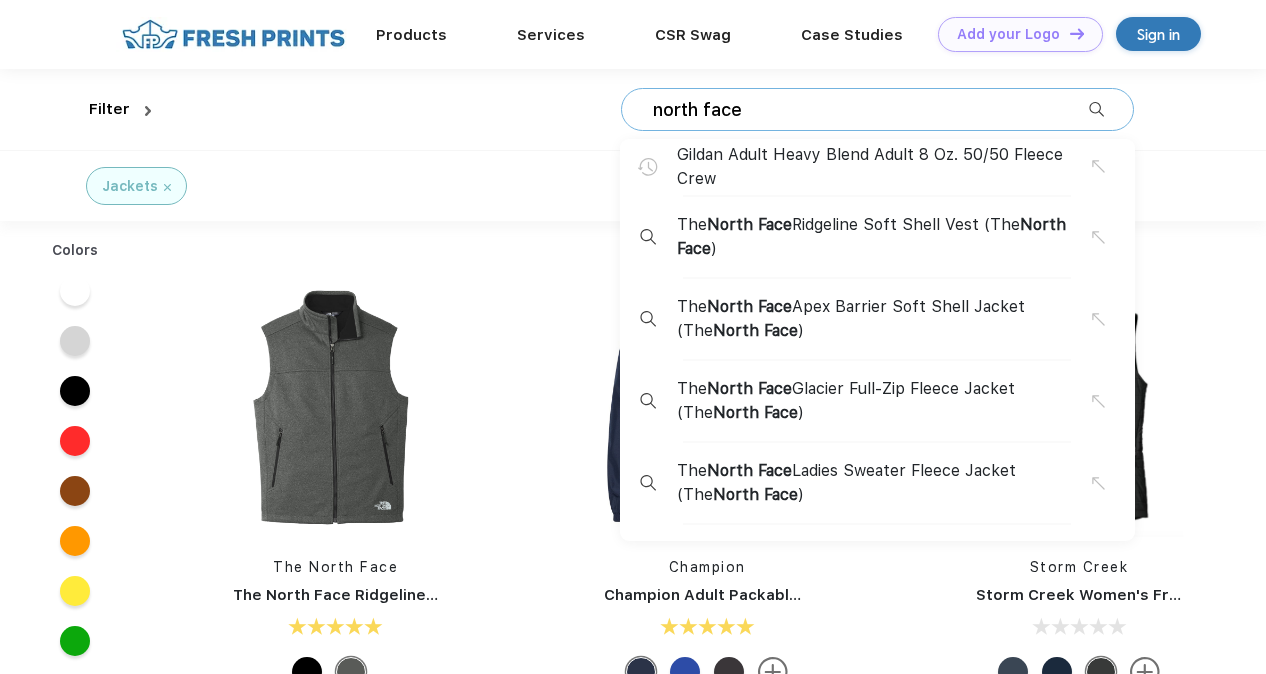 type on "north face" 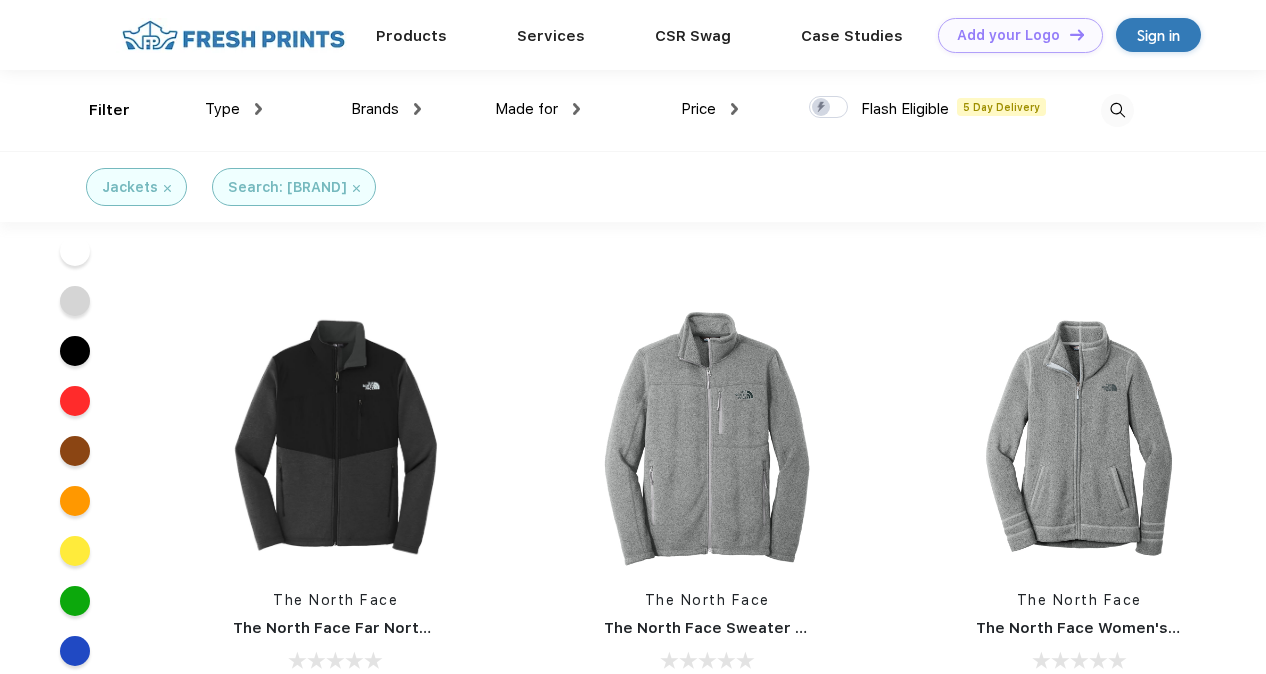 scroll, scrollTop: 2262, scrollLeft: 0, axis: vertical 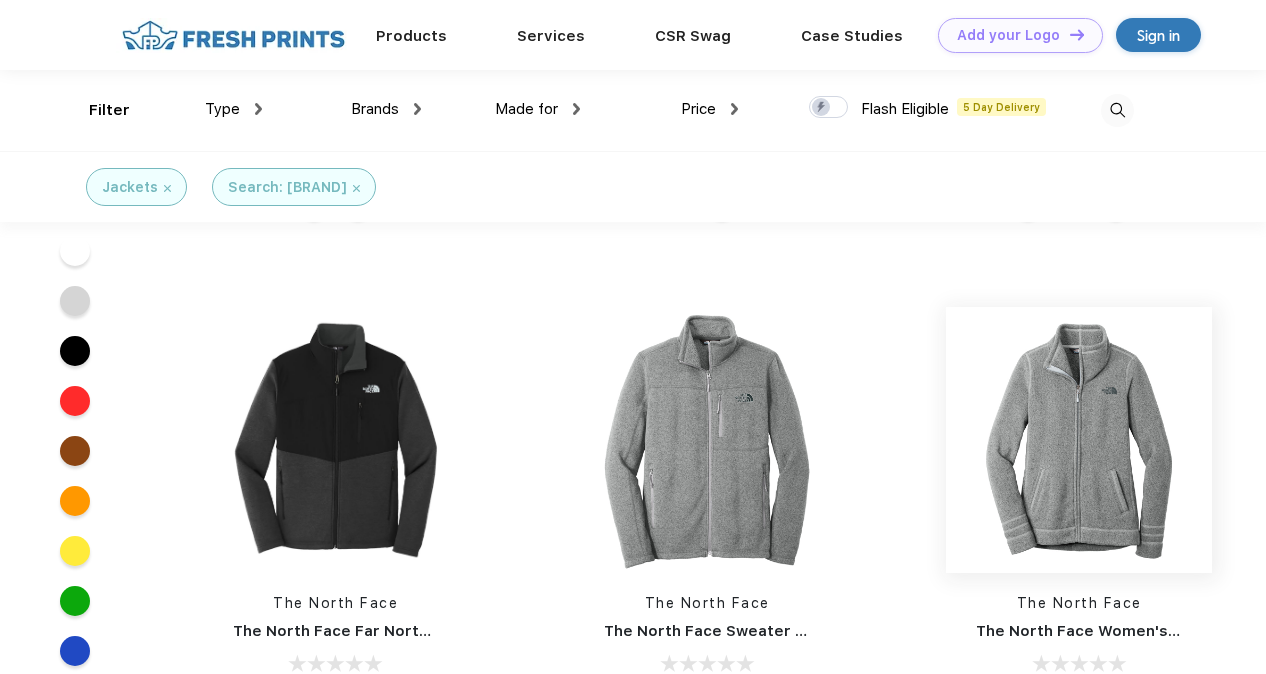 click at bounding box center (1079, 440) 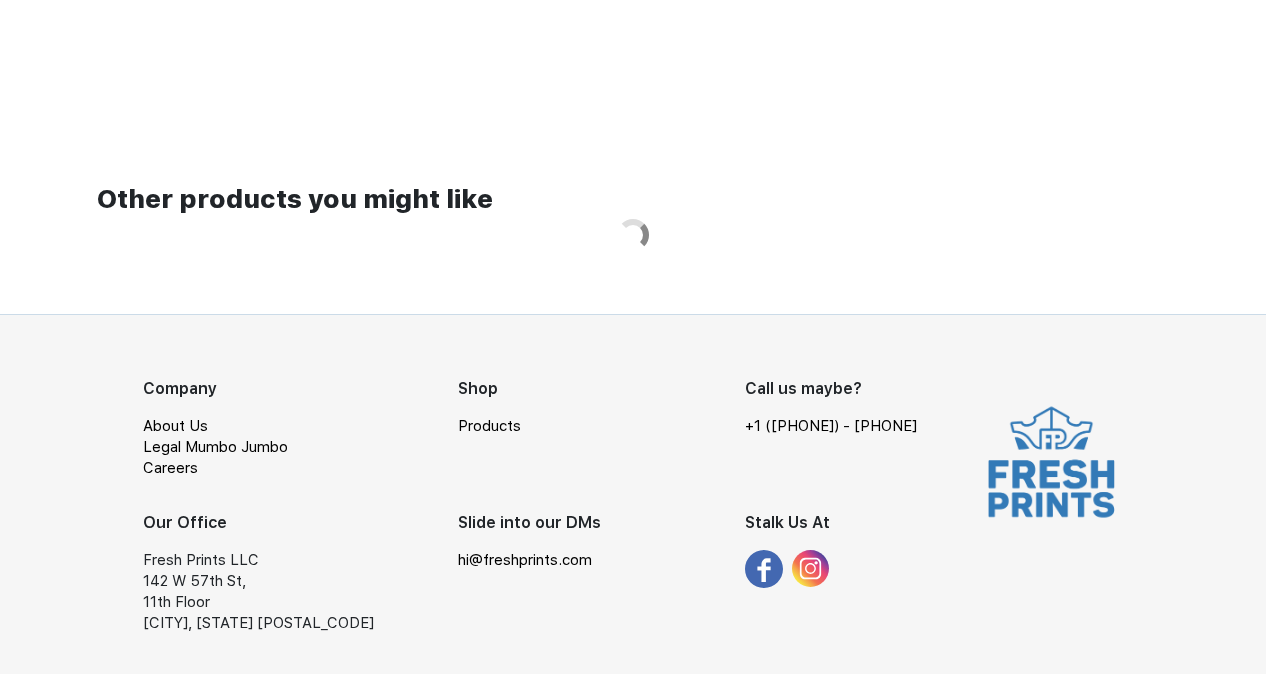 scroll, scrollTop: 0, scrollLeft: 0, axis: both 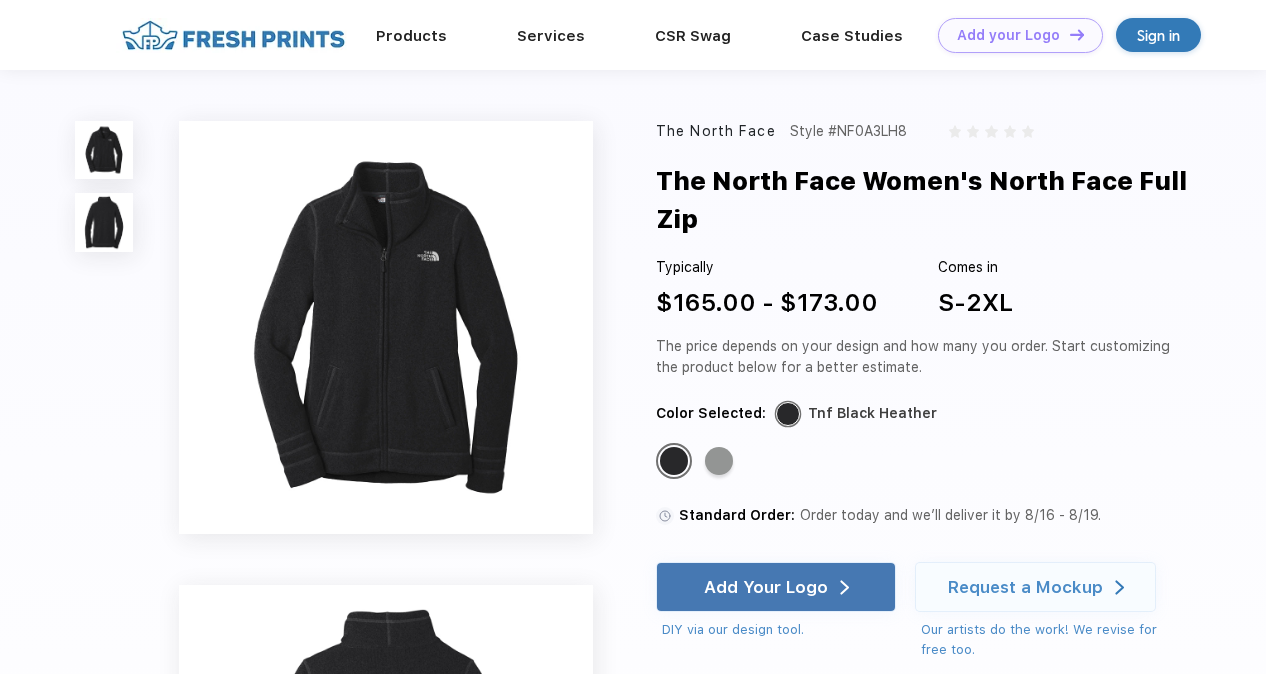 click on "Style #NF0A3LH8" at bounding box center [848, 131] 